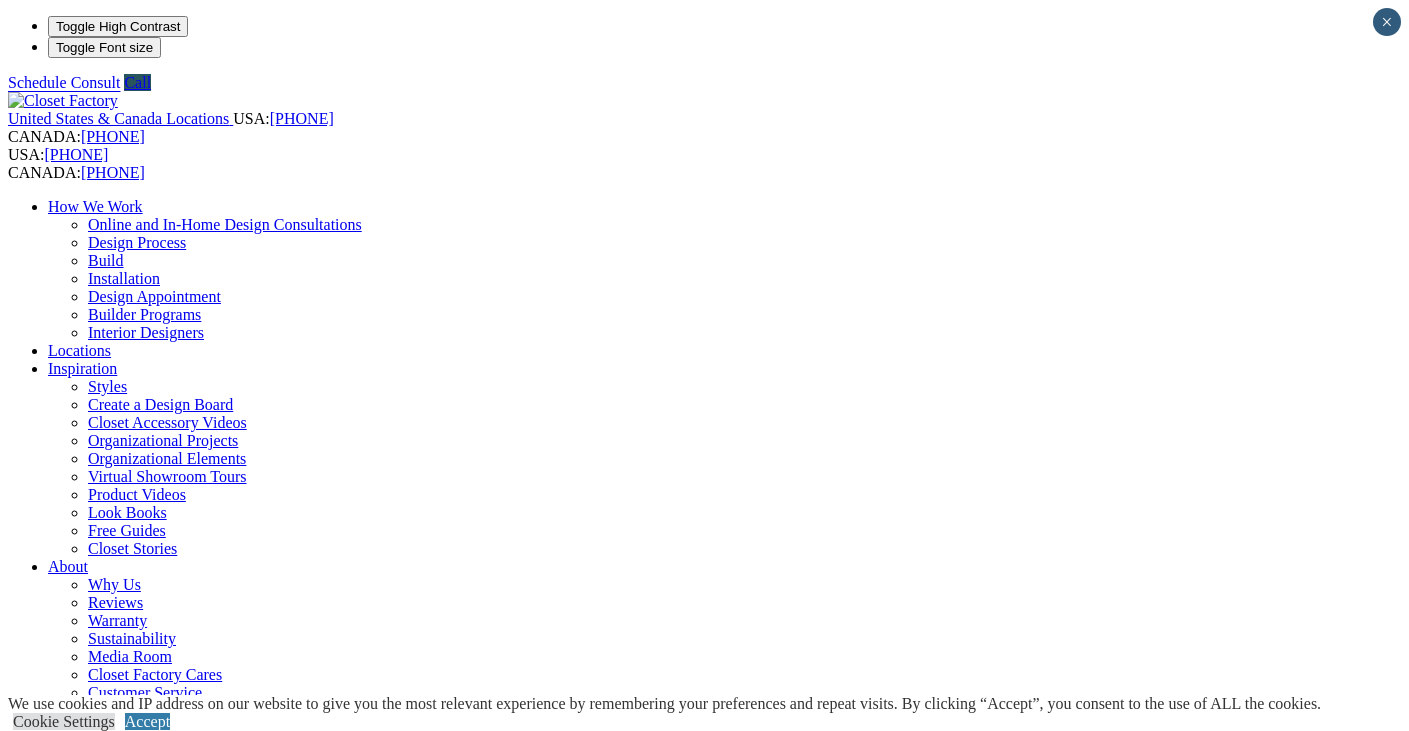 scroll, scrollTop: 0, scrollLeft: 0, axis: both 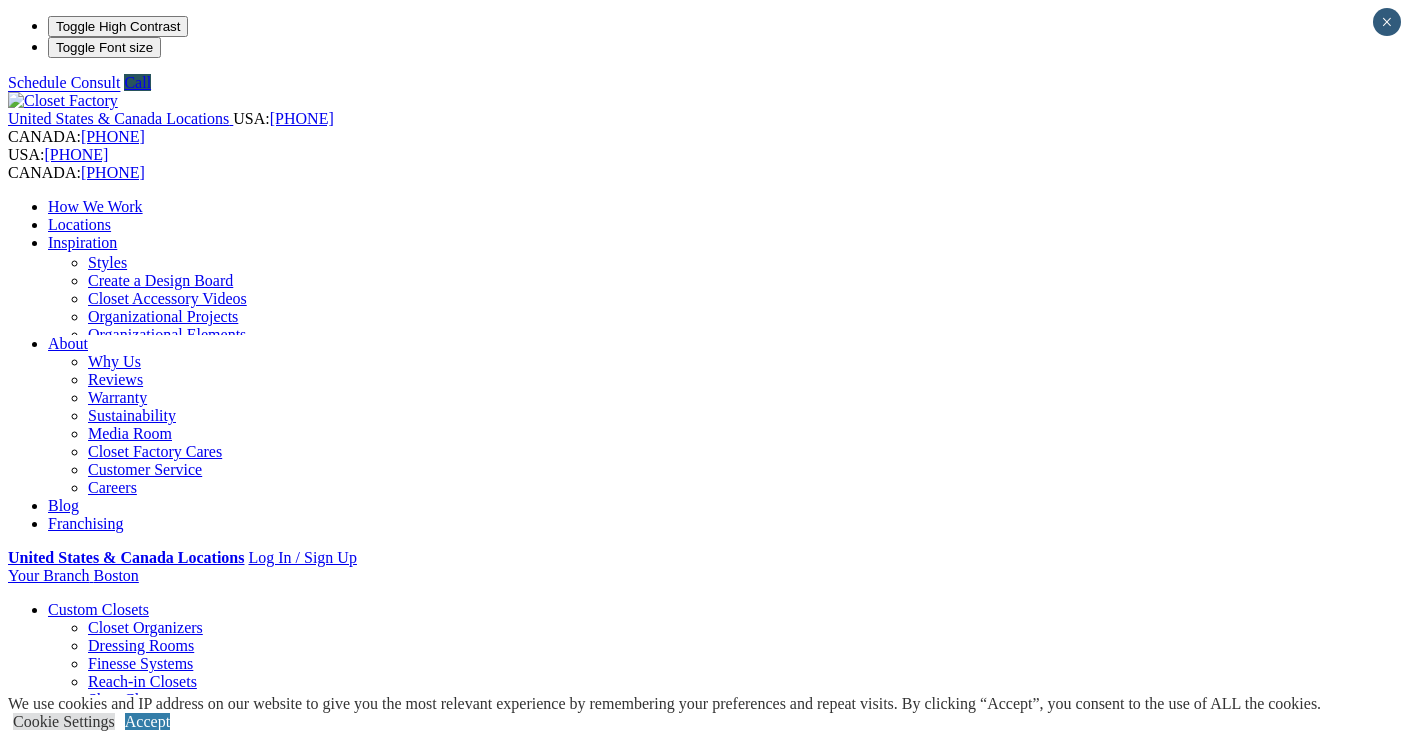 click on "Inspiration" at bounding box center [82, 242] 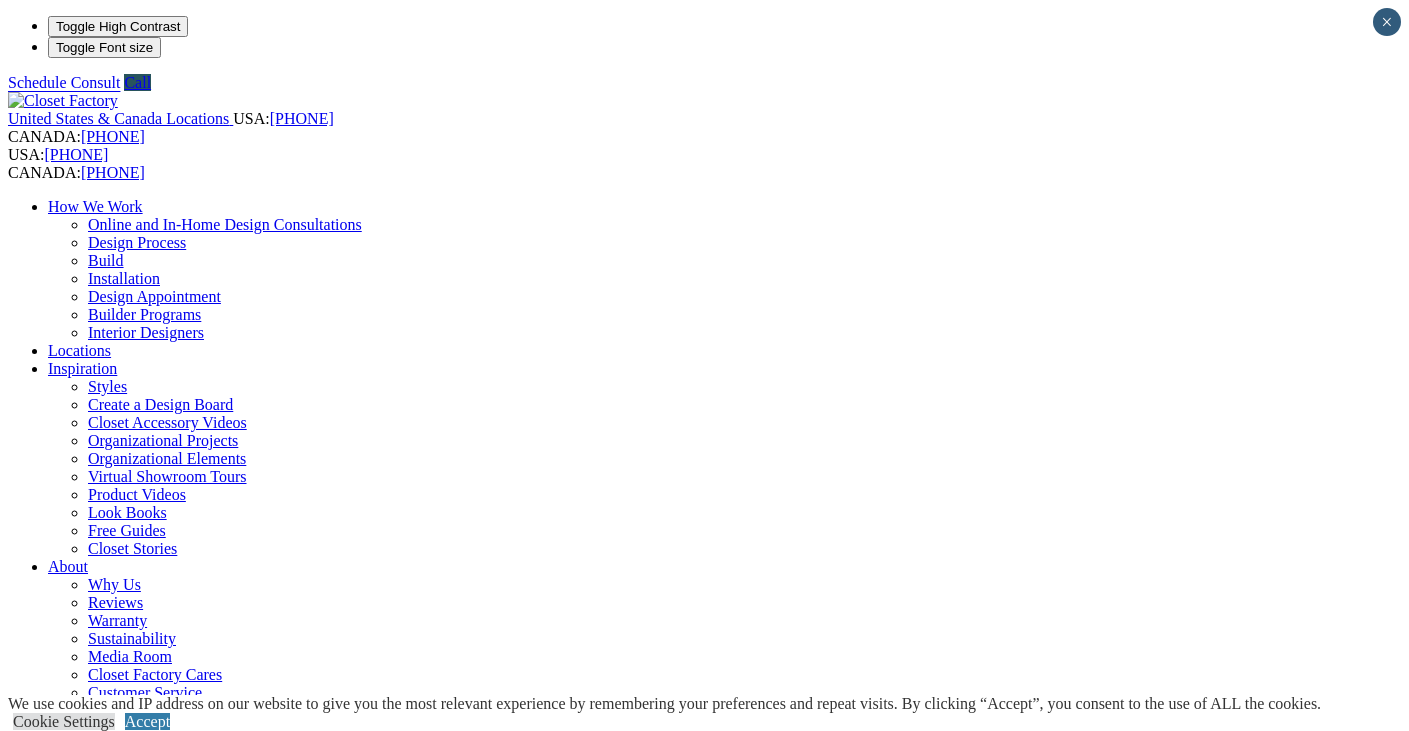 scroll, scrollTop: 0, scrollLeft: 0, axis: both 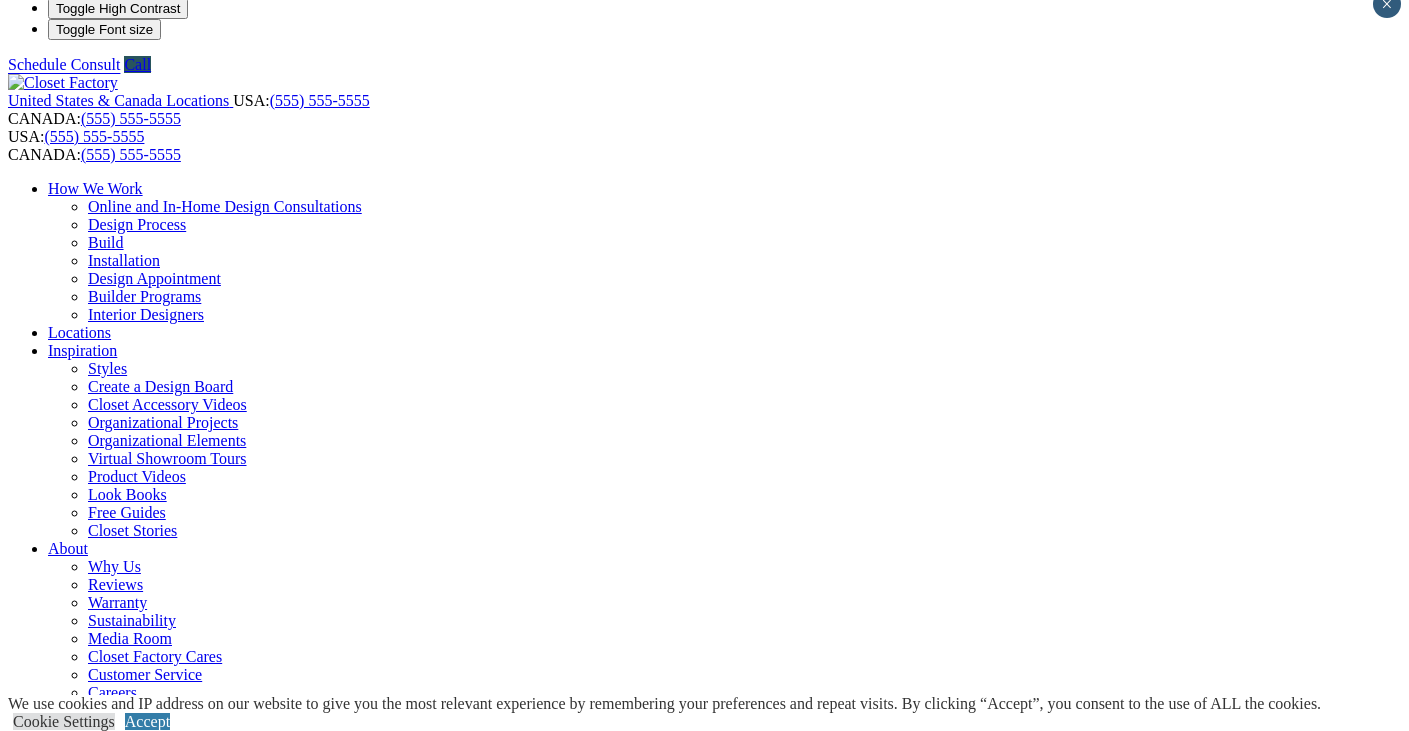 click on "Laundry Room" at bounding box center [96, 1066] 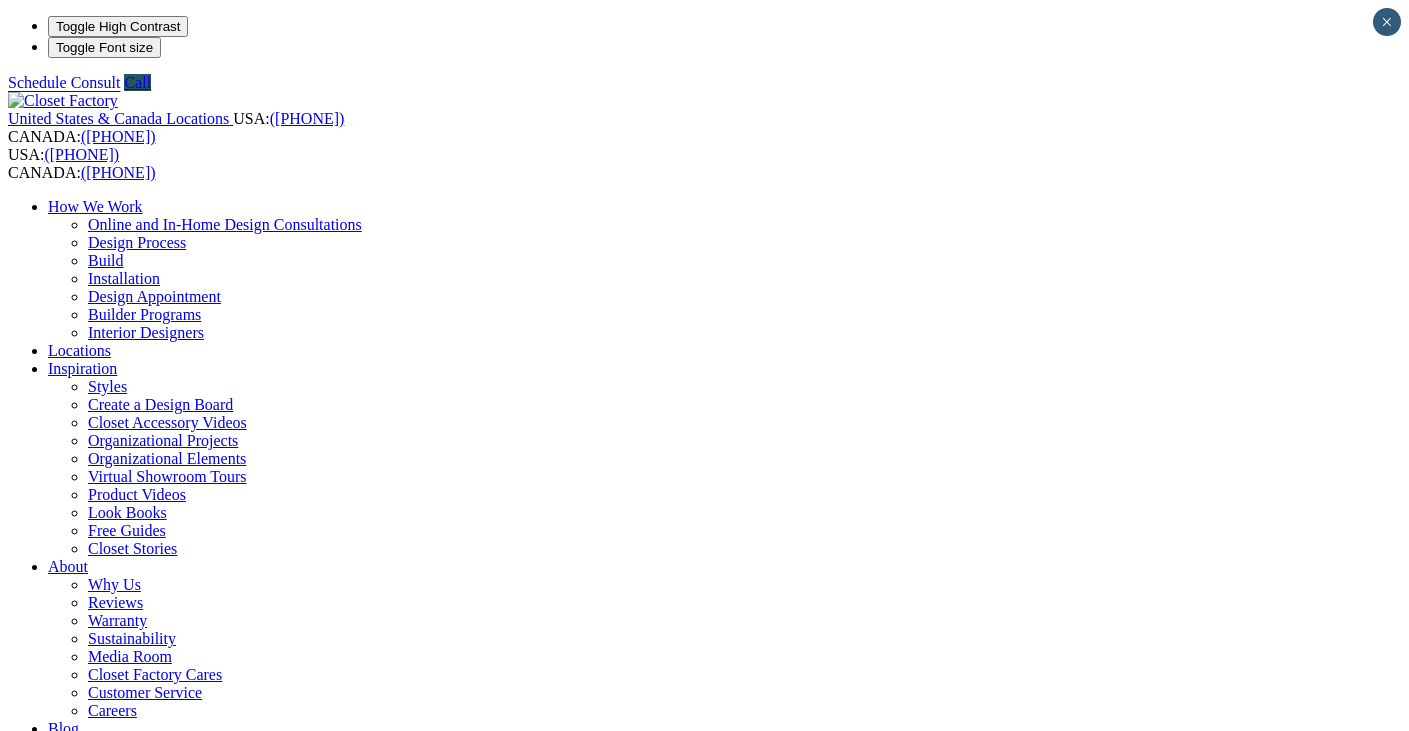 scroll, scrollTop: 0, scrollLeft: 0, axis: both 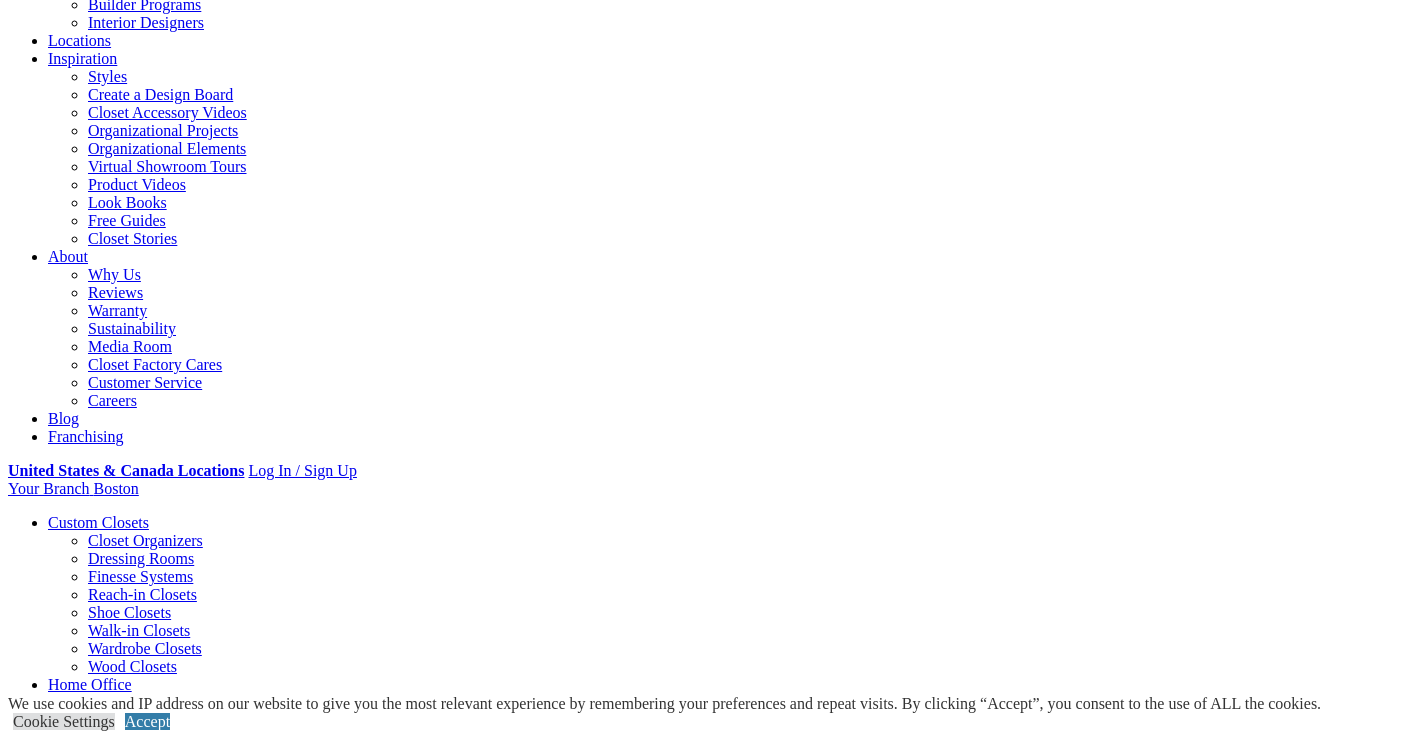 click on "Gallery" at bounding box center [111, 2109] 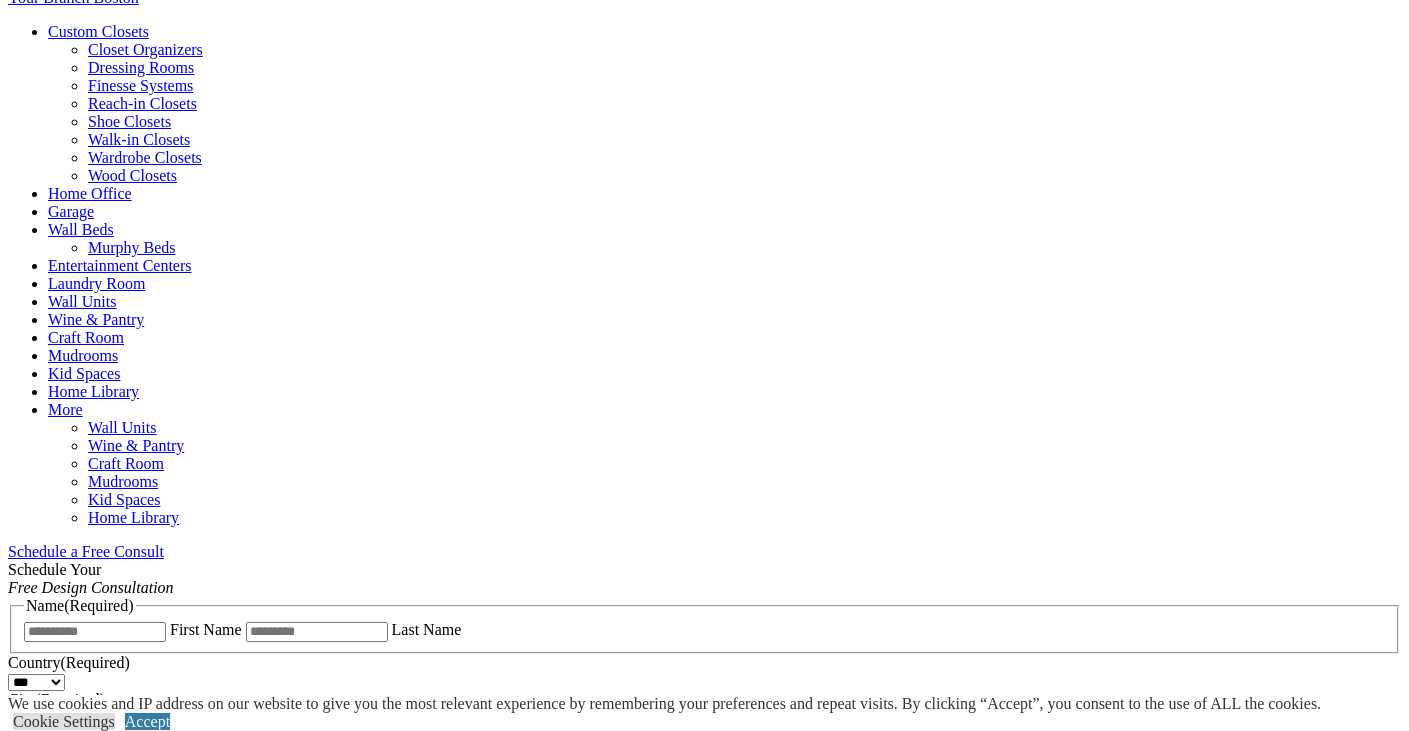 scroll, scrollTop: 0, scrollLeft: 0, axis: both 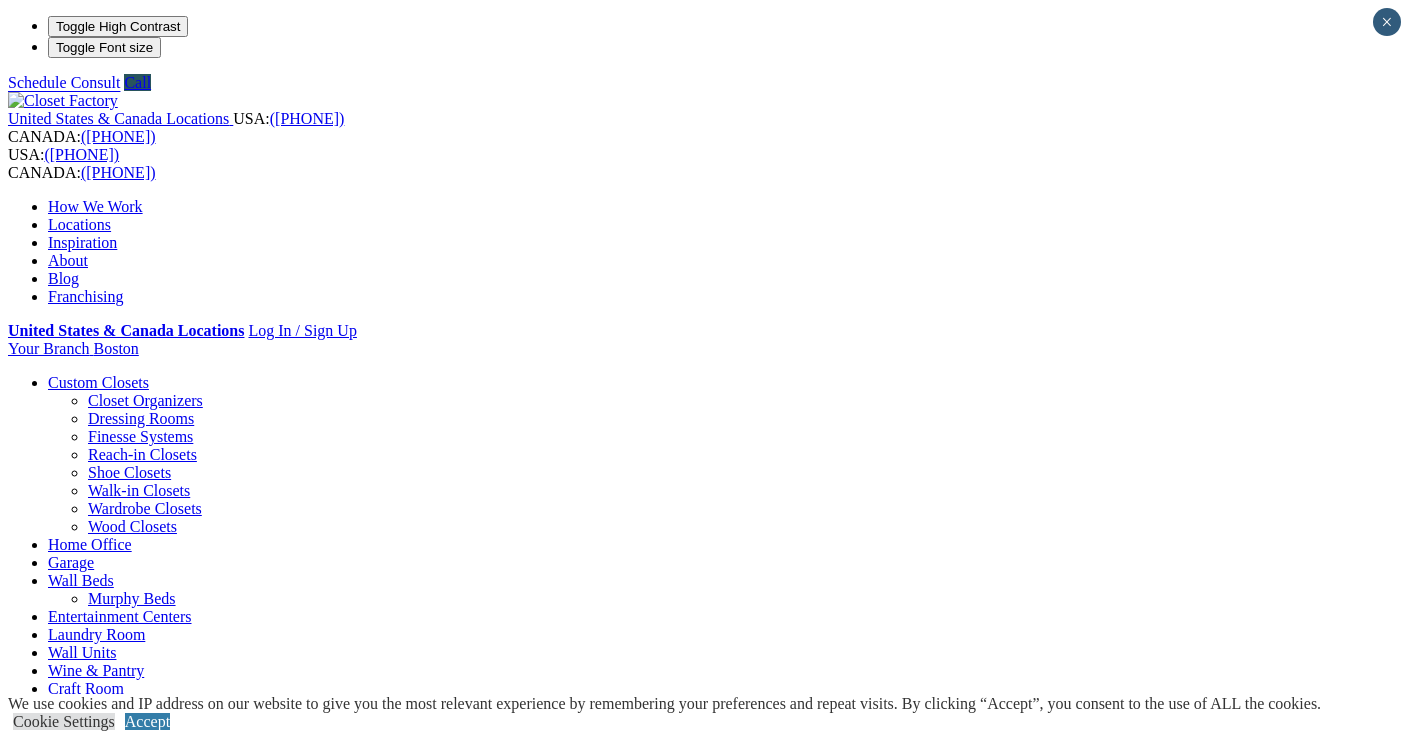 click on "More" at bounding box center [65, 760] 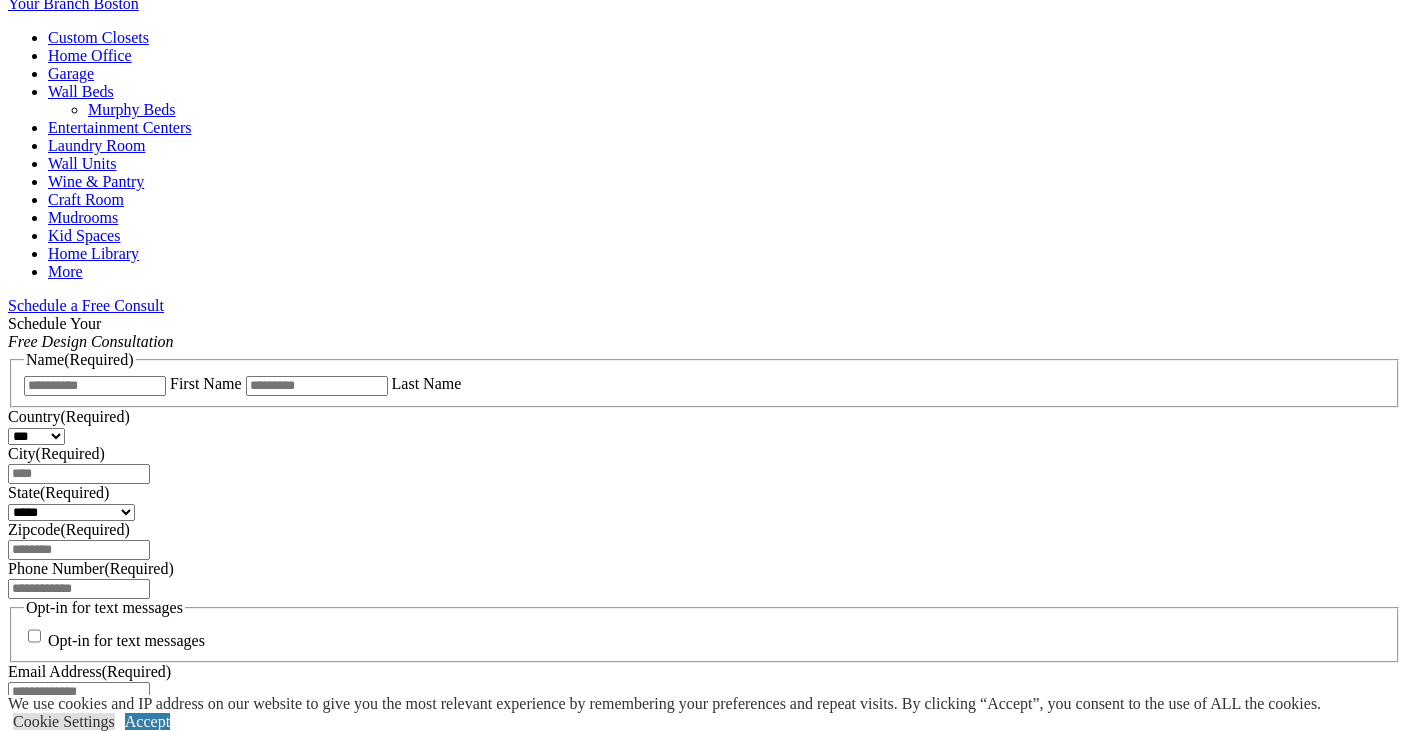 scroll, scrollTop: 347, scrollLeft: 0, axis: vertical 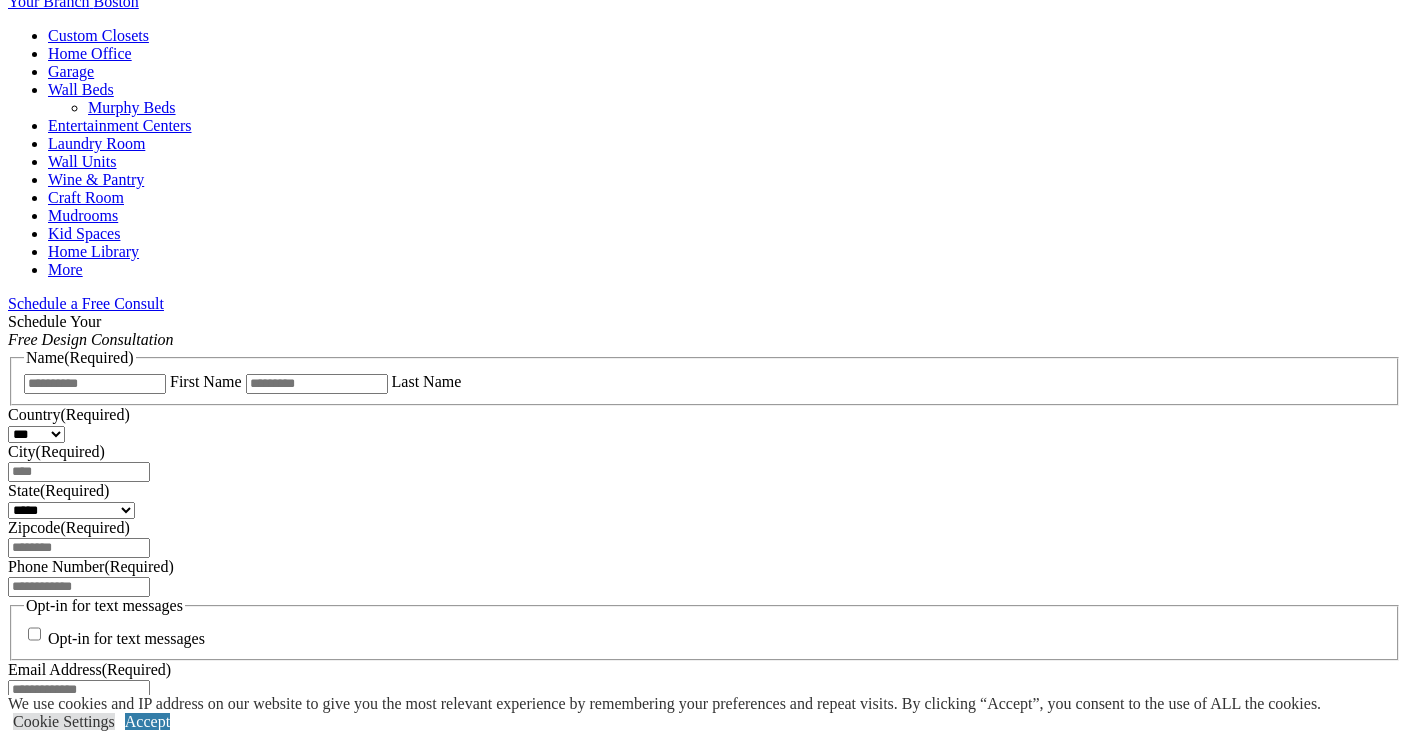 click on "Gallery" at bounding box center (111, 1370) 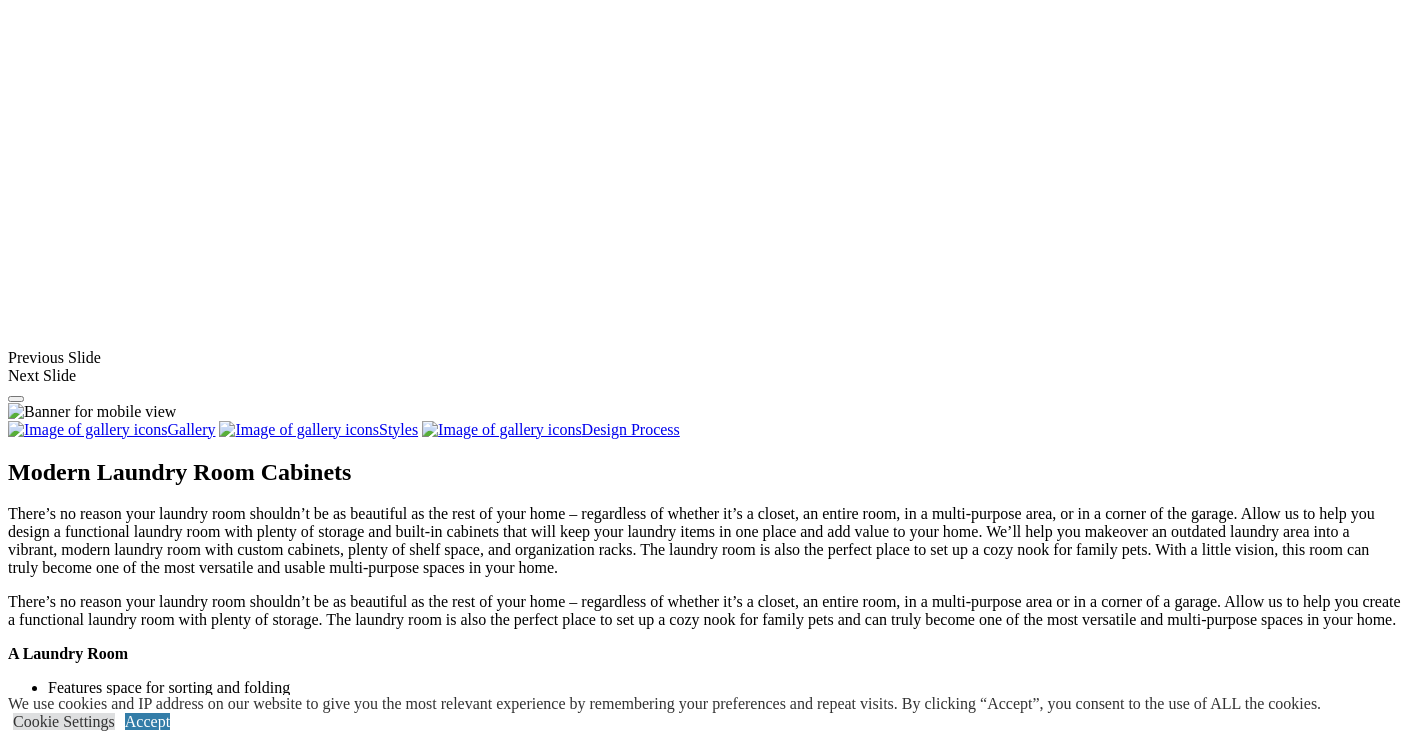 click at bounding box center (163, 1287) 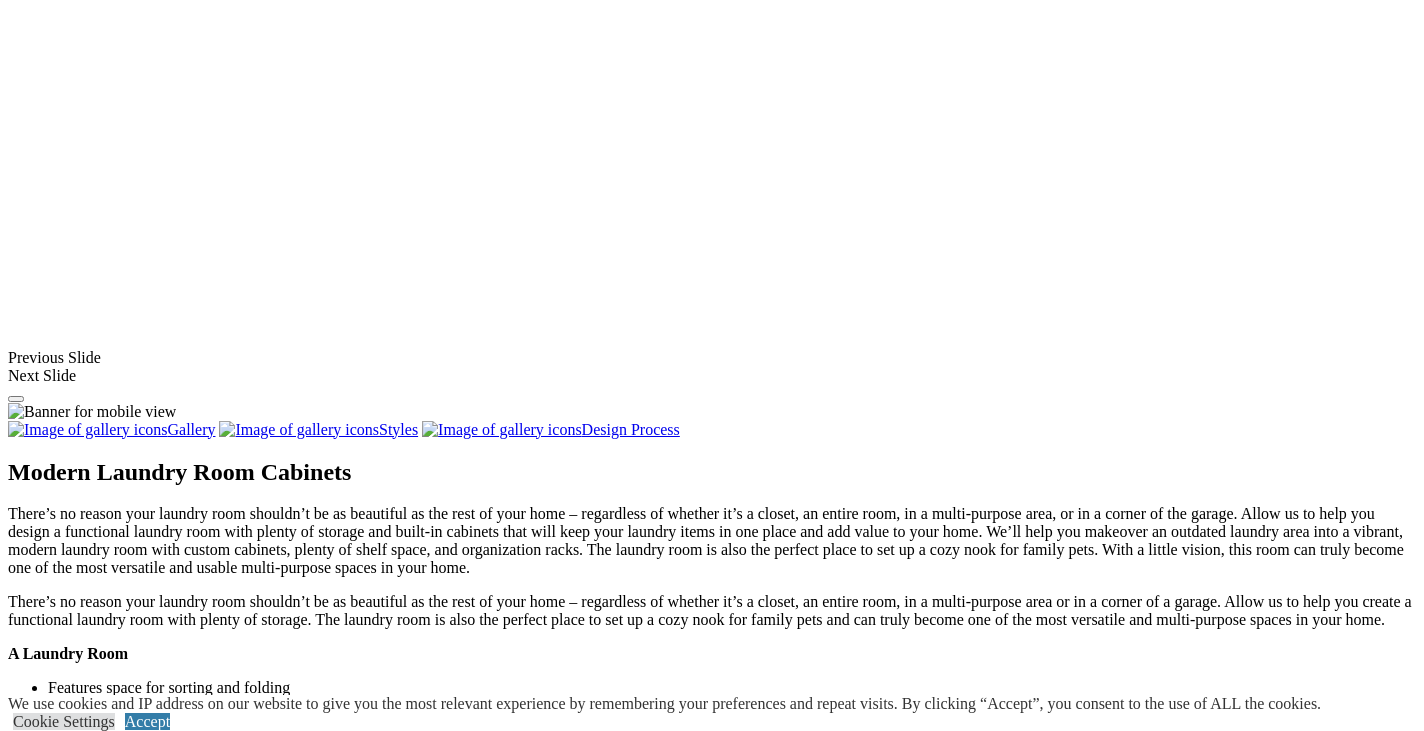 click at bounding box center (8, 36481) 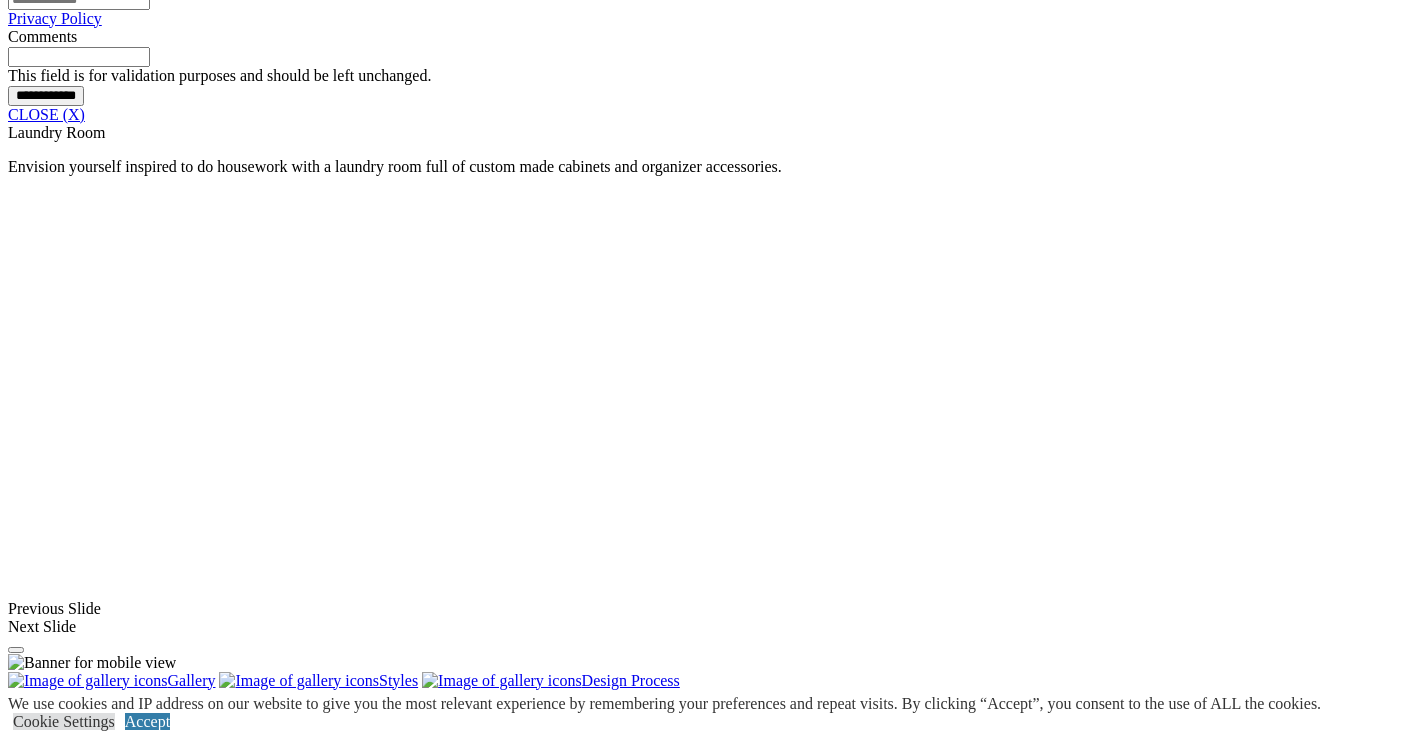 scroll, scrollTop: 1038, scrollLeft: 0, axis: vertical 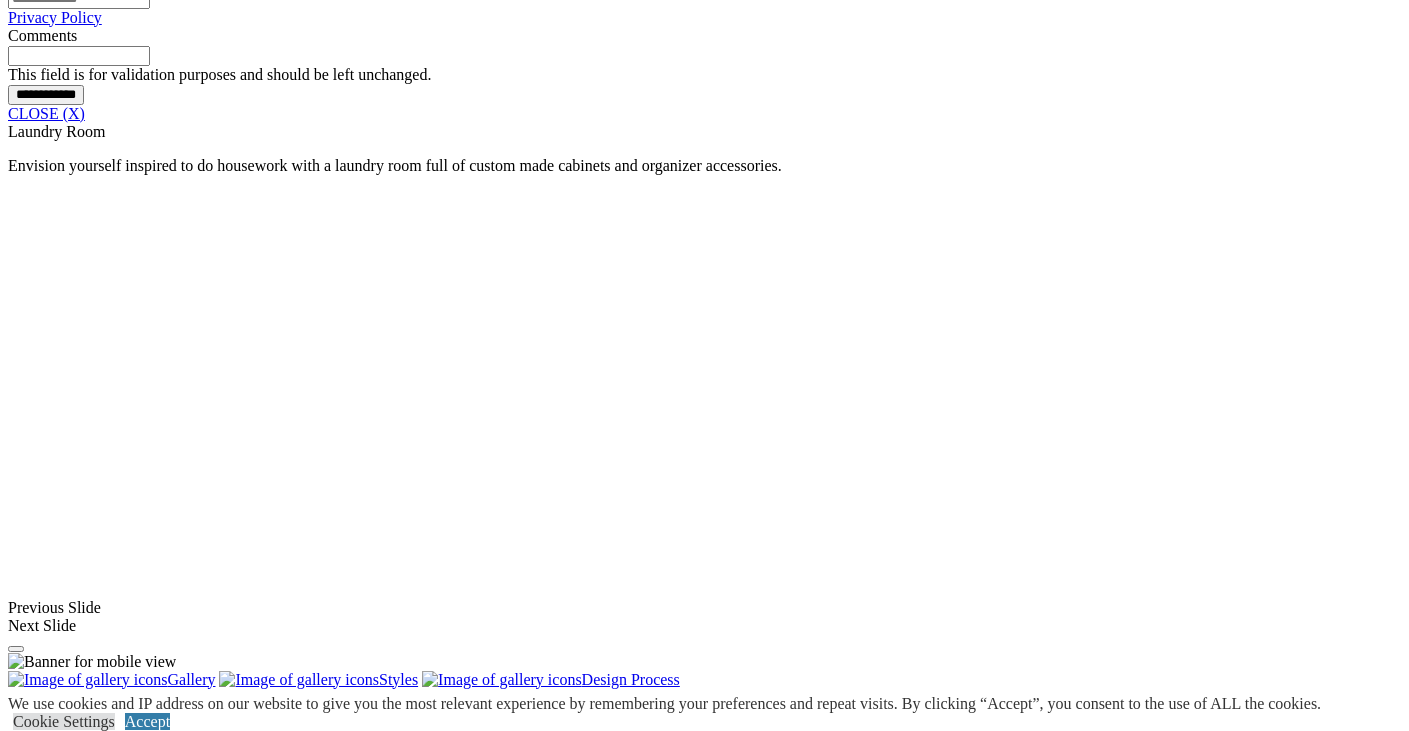 click on "CLOSE (X)" at bounding box center (46, 113) 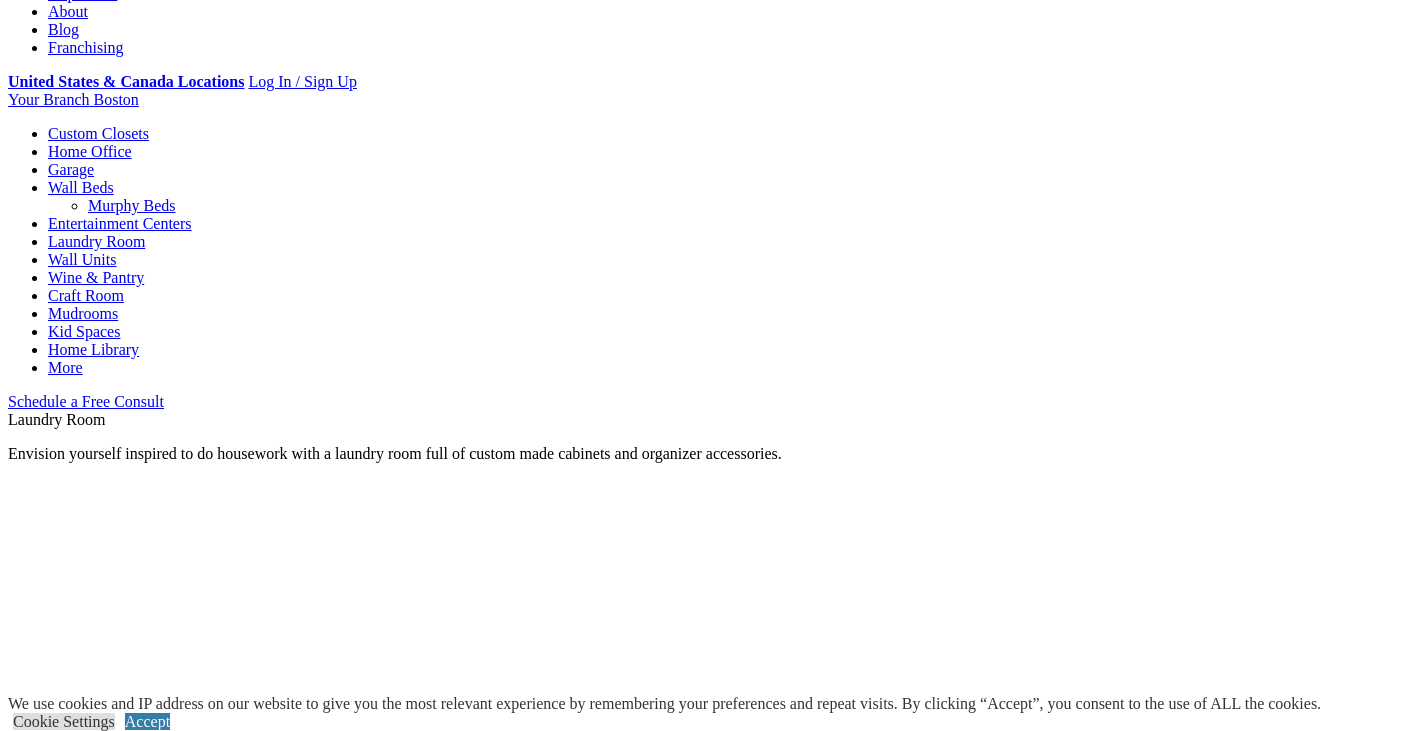 scroll, scrollTop: 247, scrollLeft: 0, axis: vertical 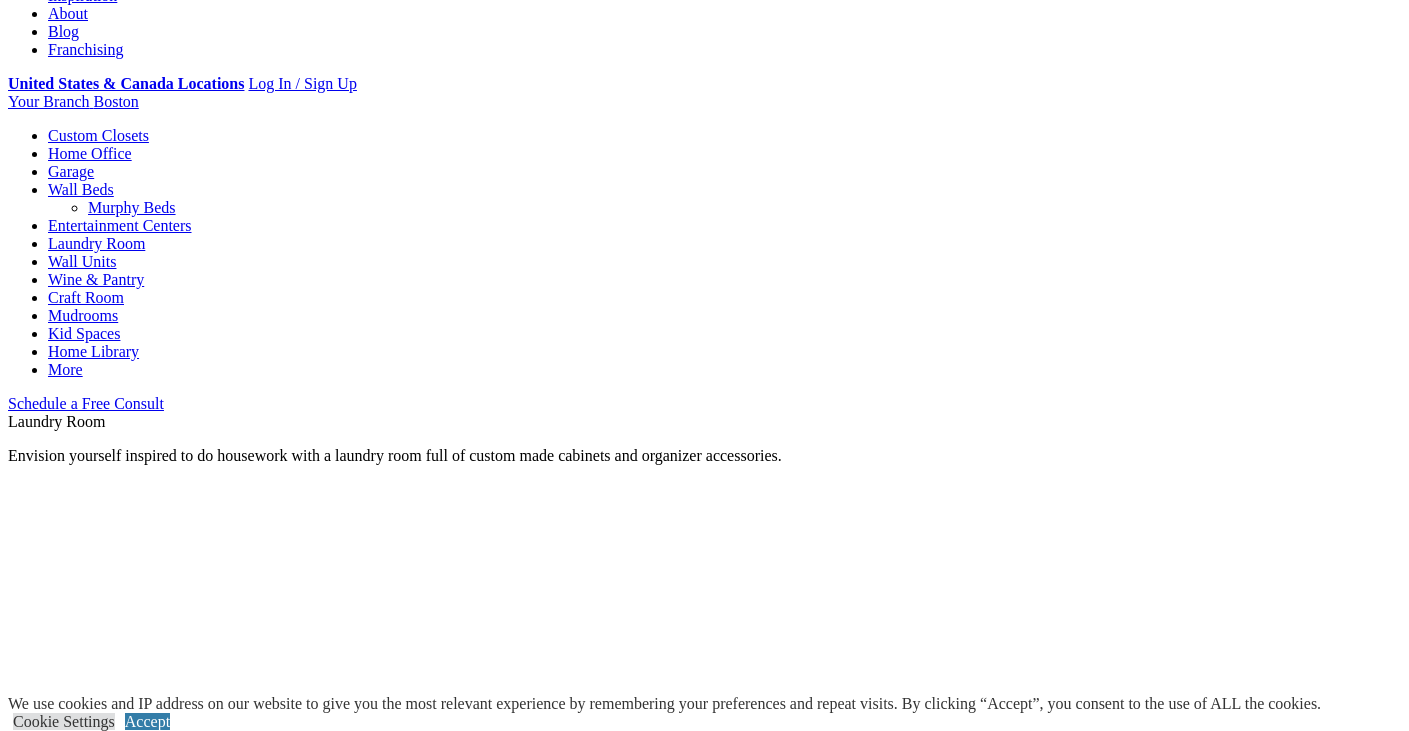 click on "Home Office" at bounding box center (90, 153) 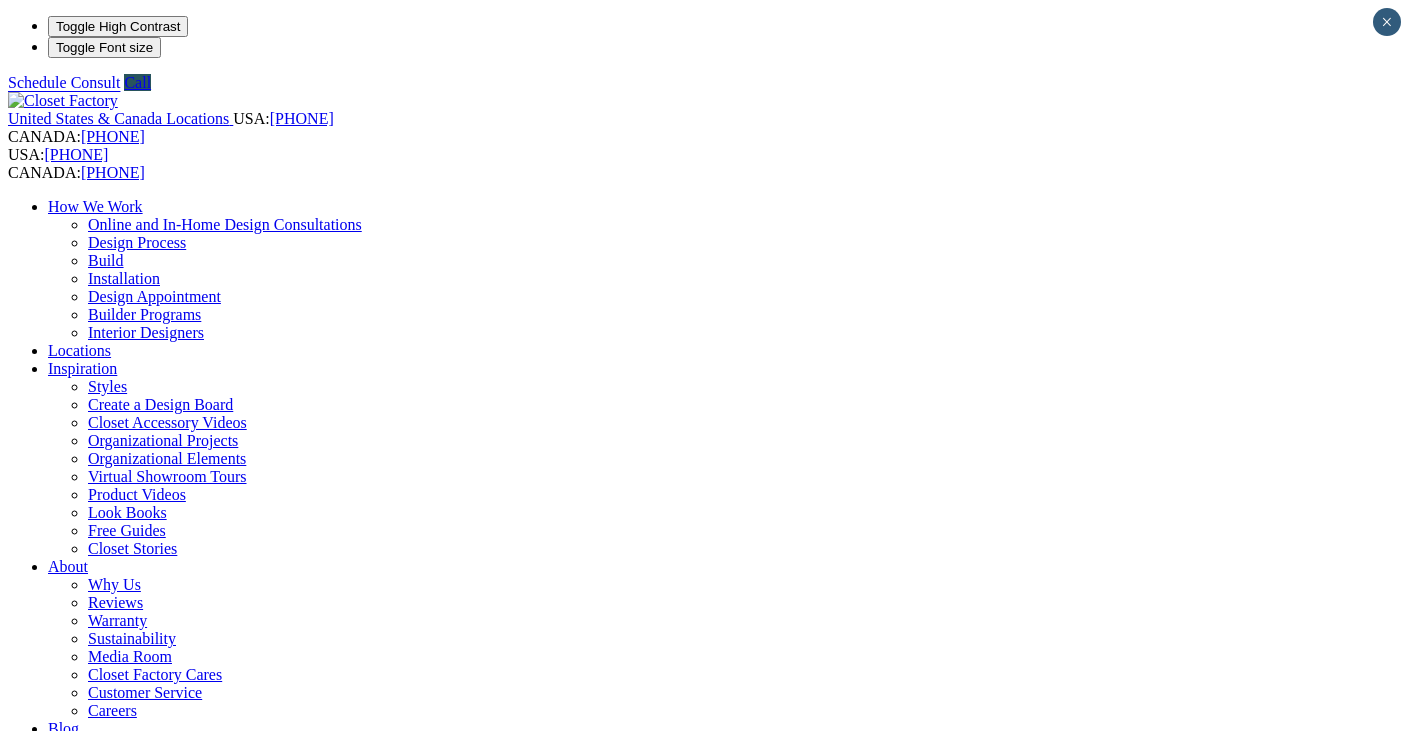 scroll, scrollTop: 0, scrollLeft: 0, axis: both 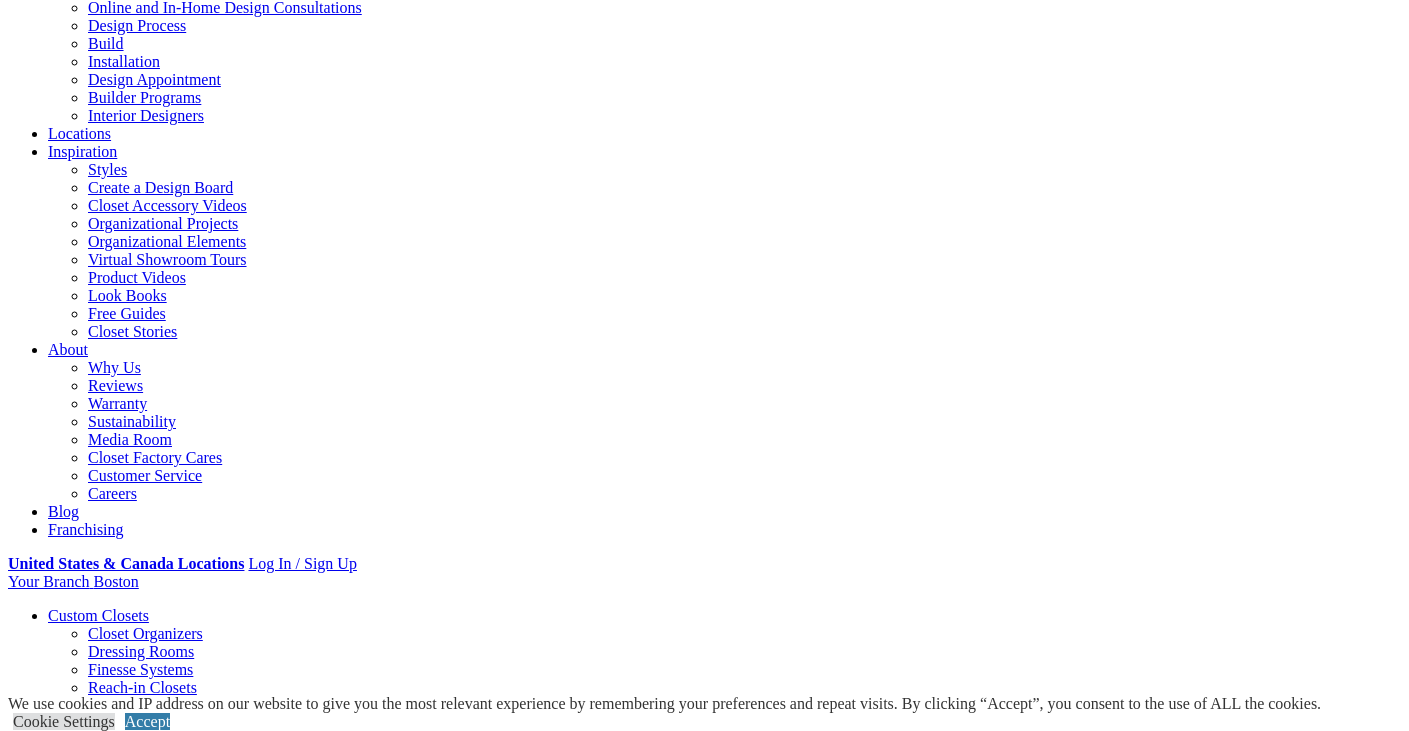 click on "Gallery" at bounding box center (111, 1823) 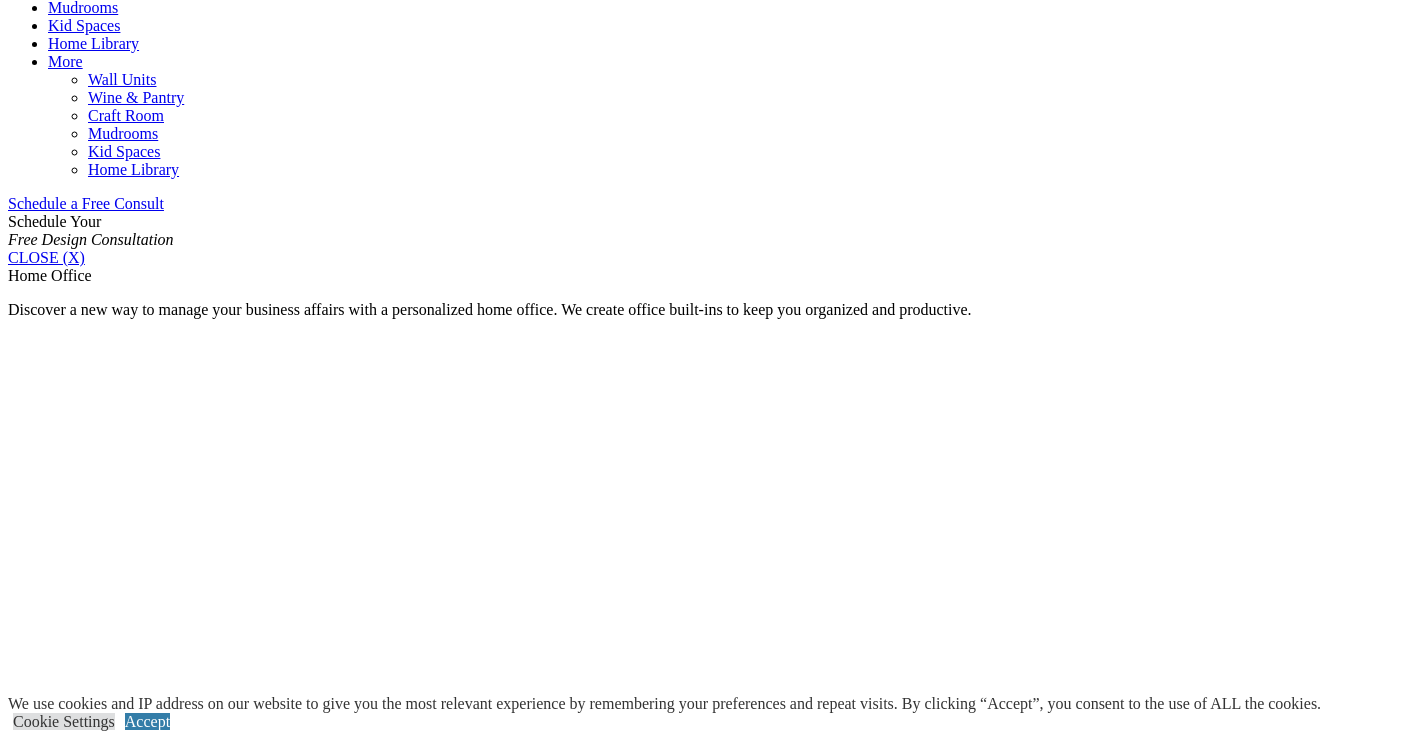 scroll, scrollTop: 1518, scrollLeft: 0, axis: vertical 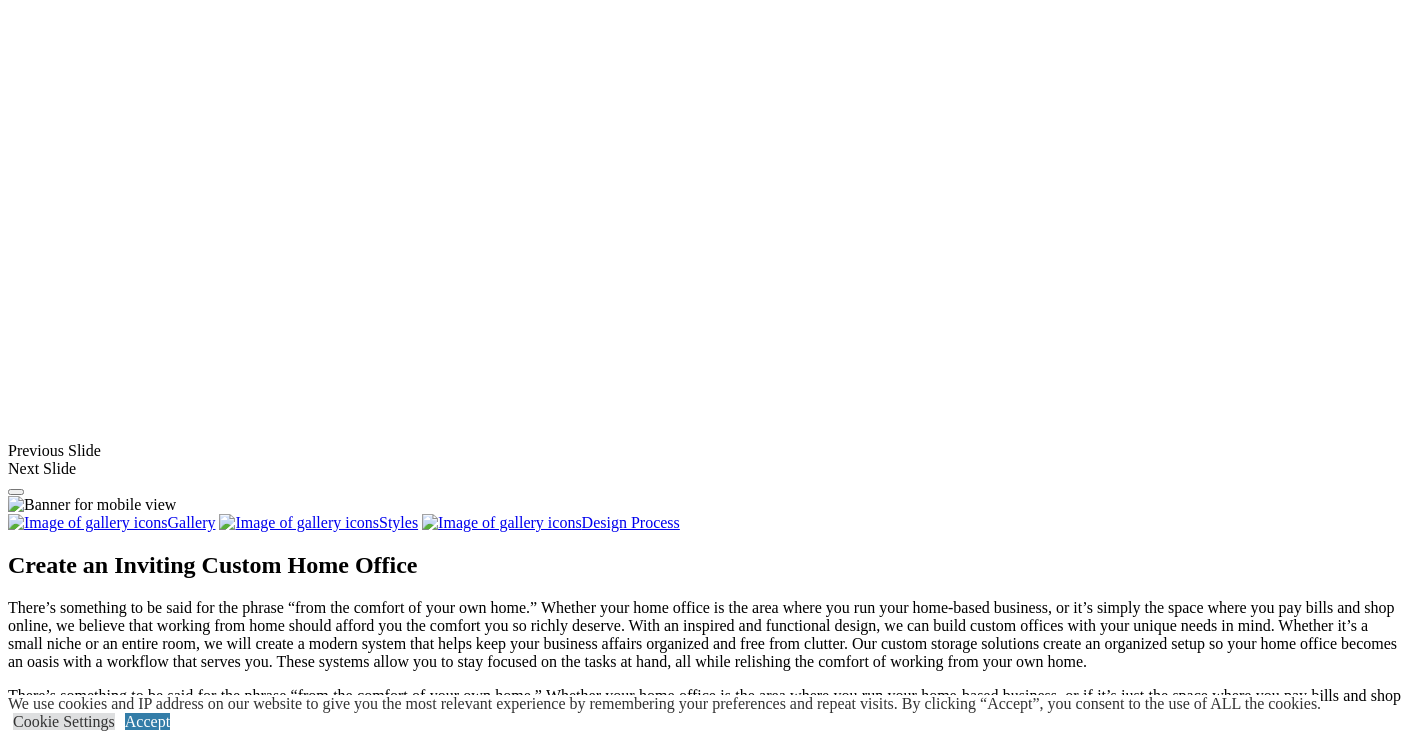 click at bounding box center (74, 1417) 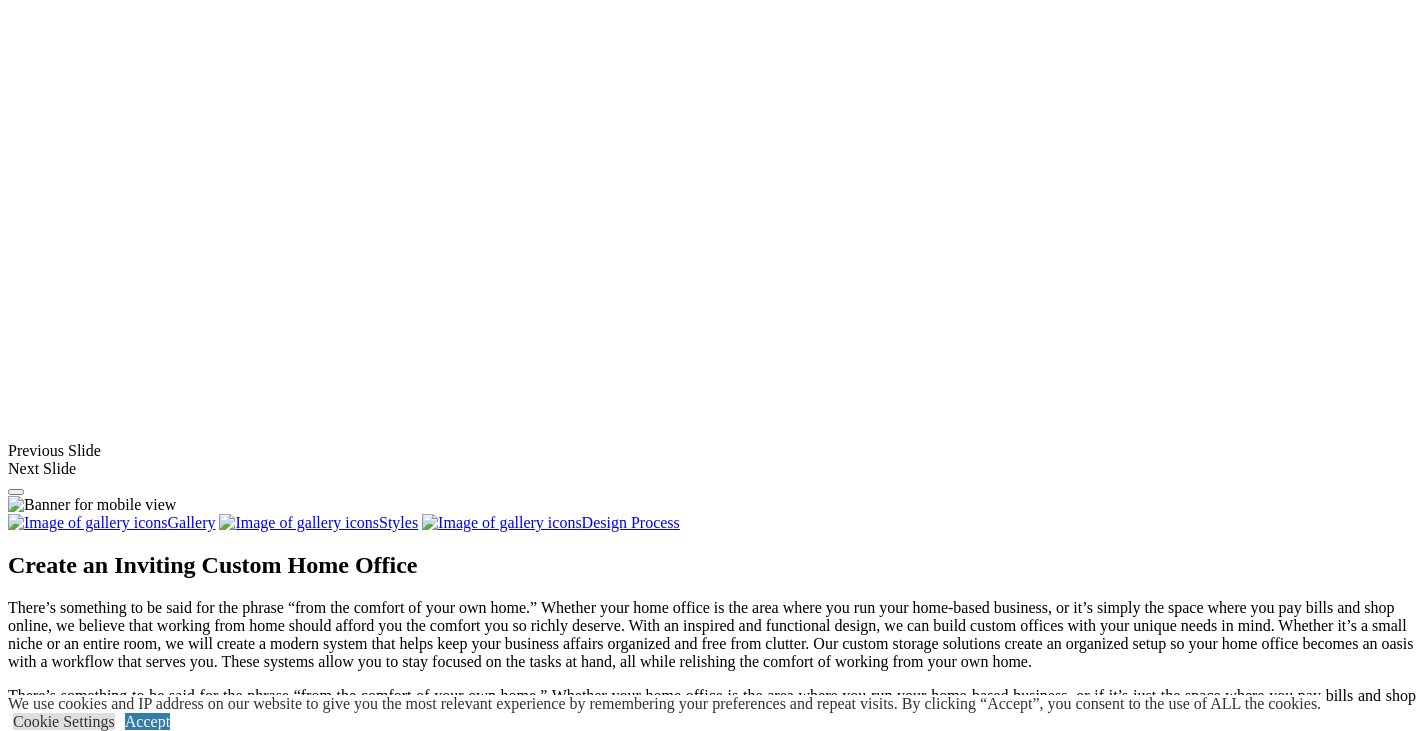 click at bounding box center (8, 36625) 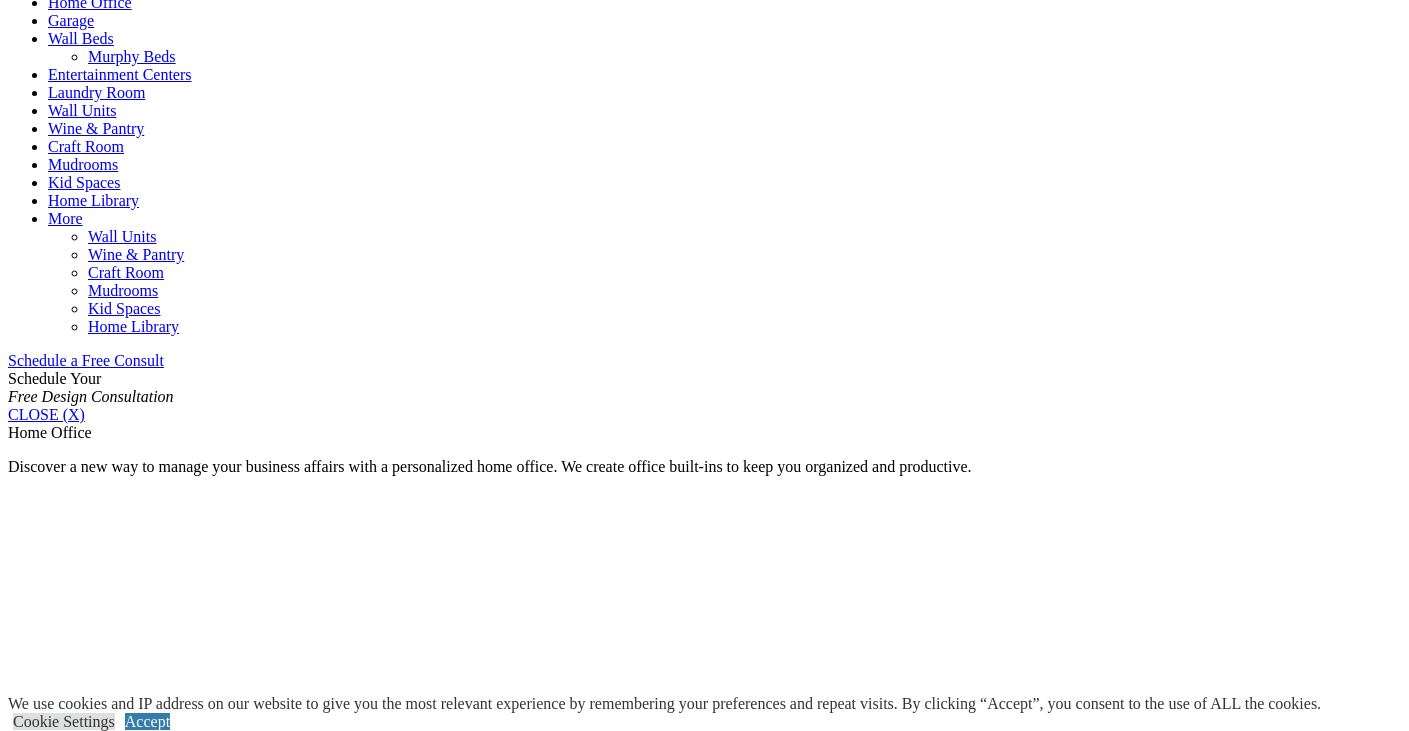 scroll, scrollTop: 991, scrollLeft: 0, axis: vertical 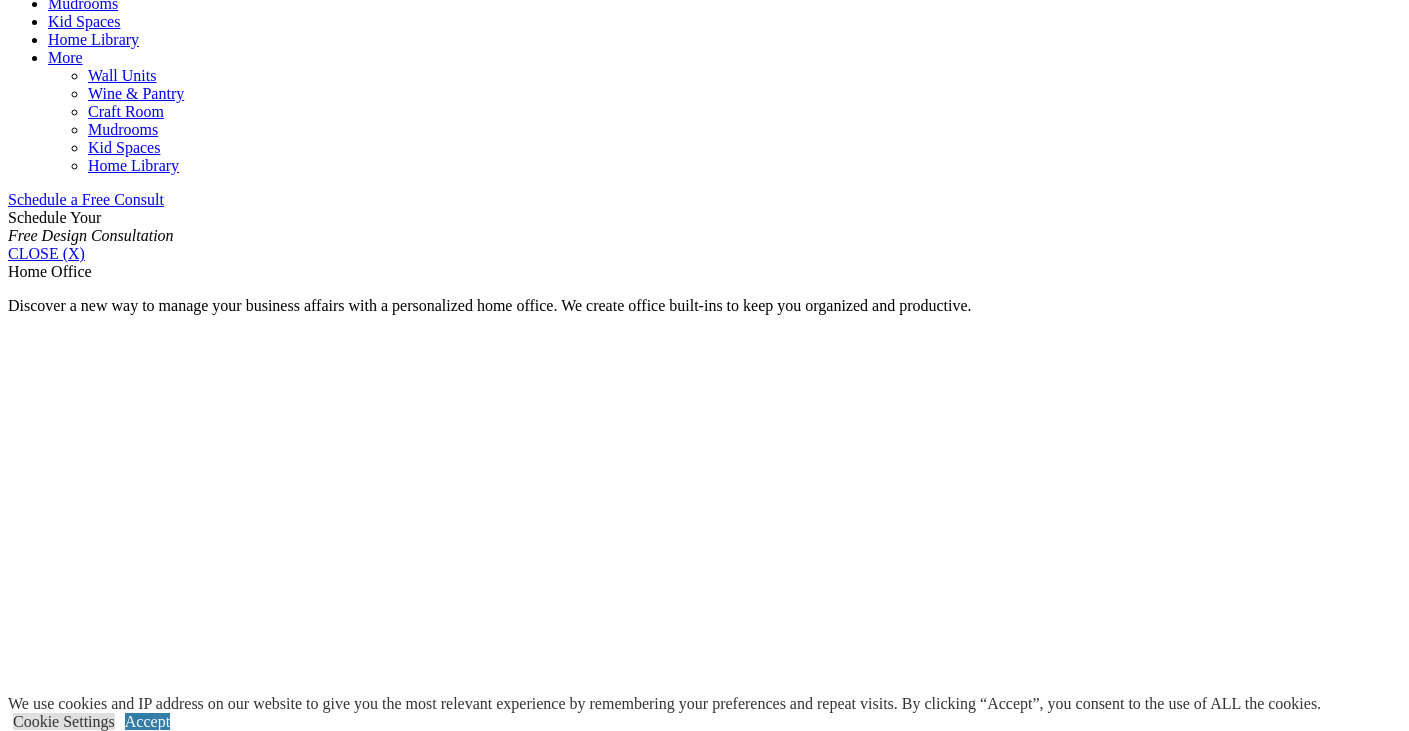 click on "Laundry Room" at bounding box center (96, -69) 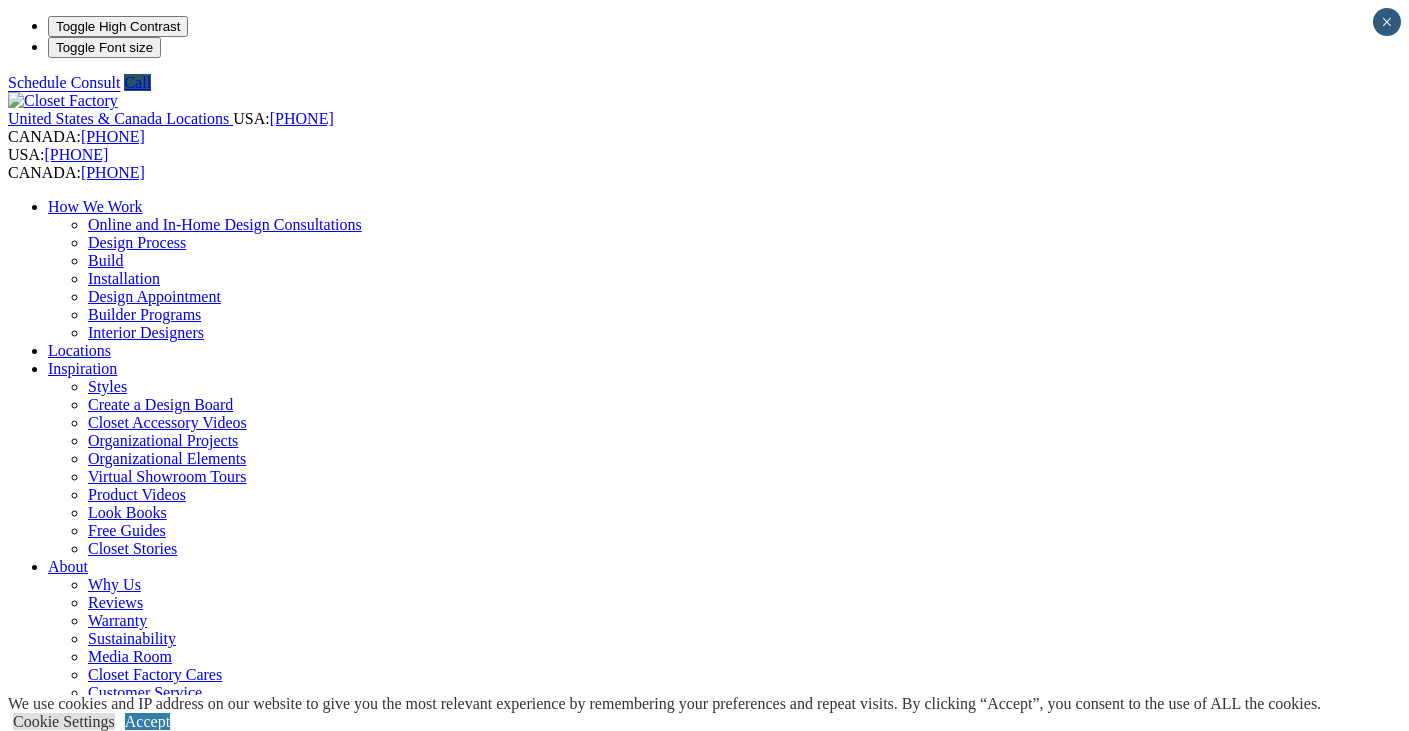 scroll, scrollTop: 0, scrollLeft: 0, axis: both 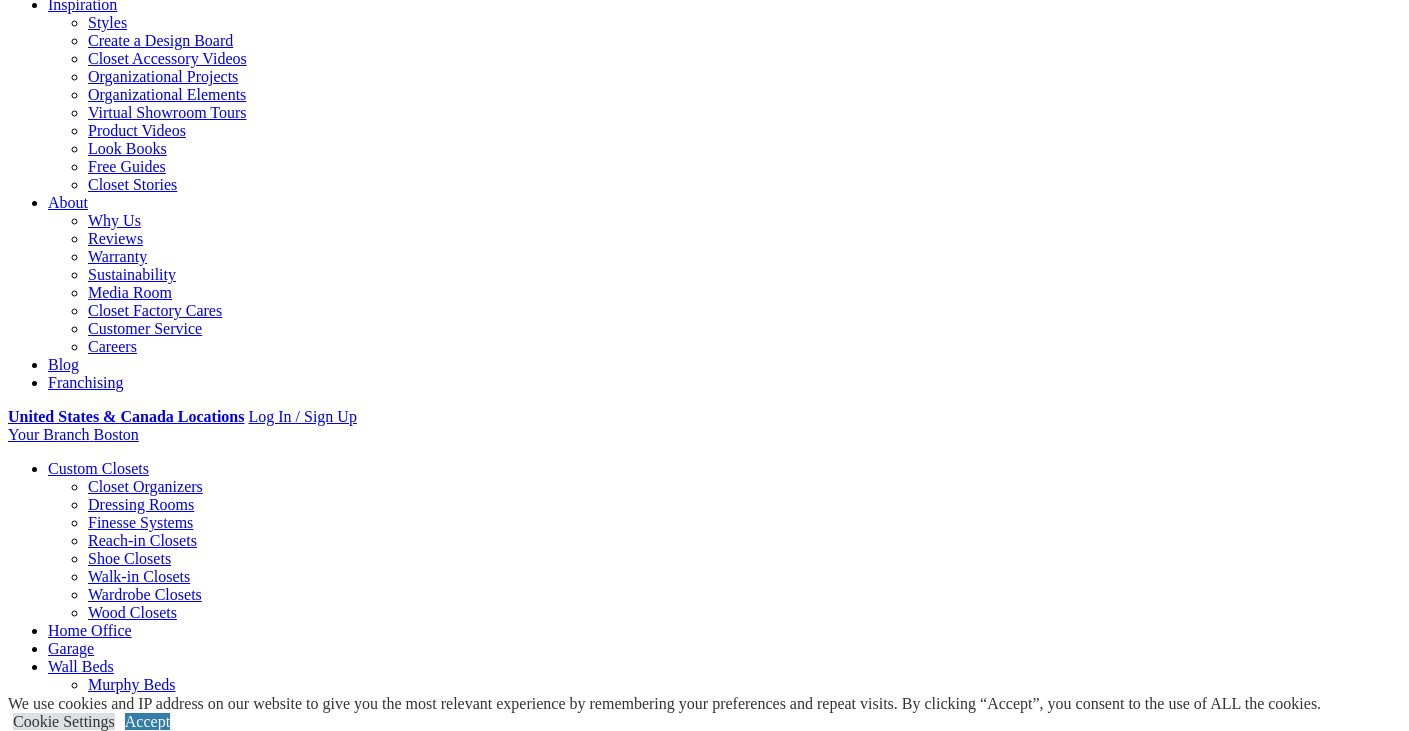 click on "Gallery" at bounding box center (111, 1608) 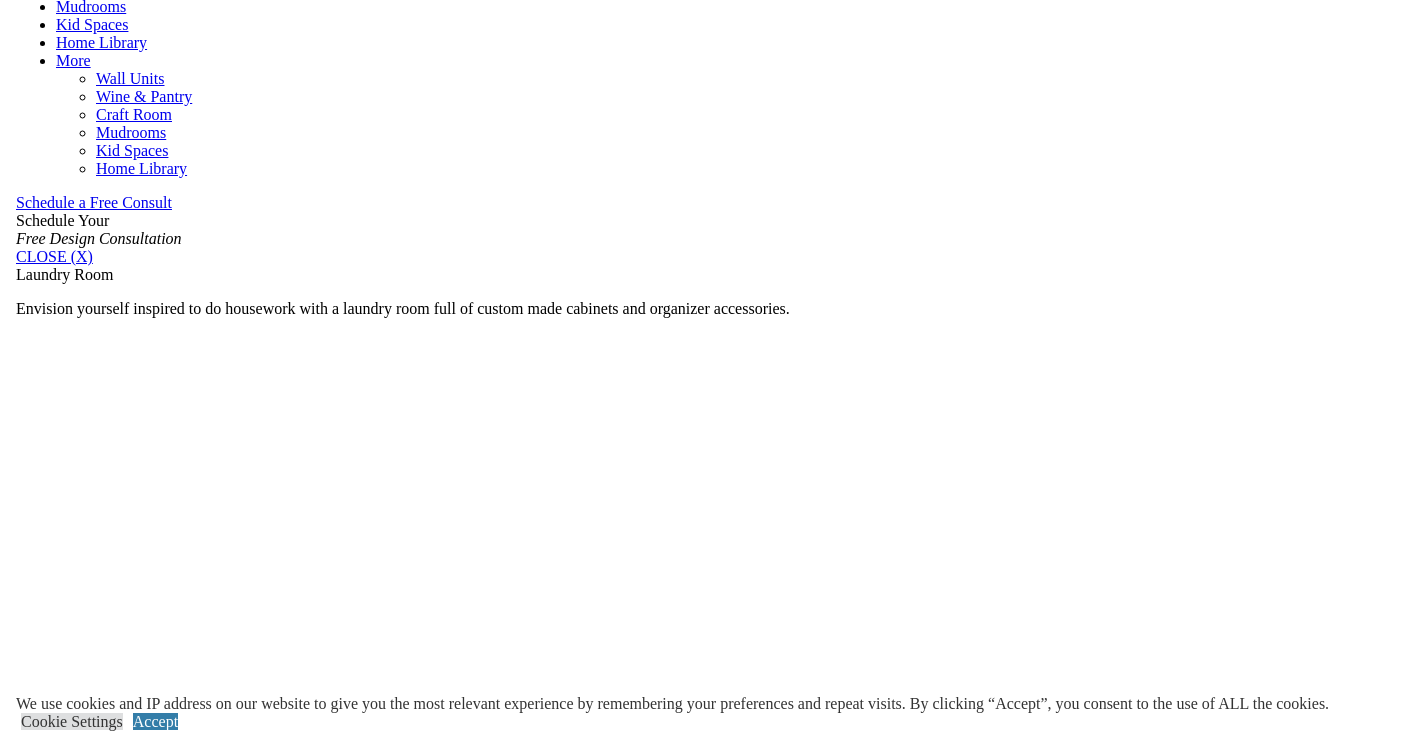 scroll, scrollTop: 1210, scrollLeft: 0, axis: vertical 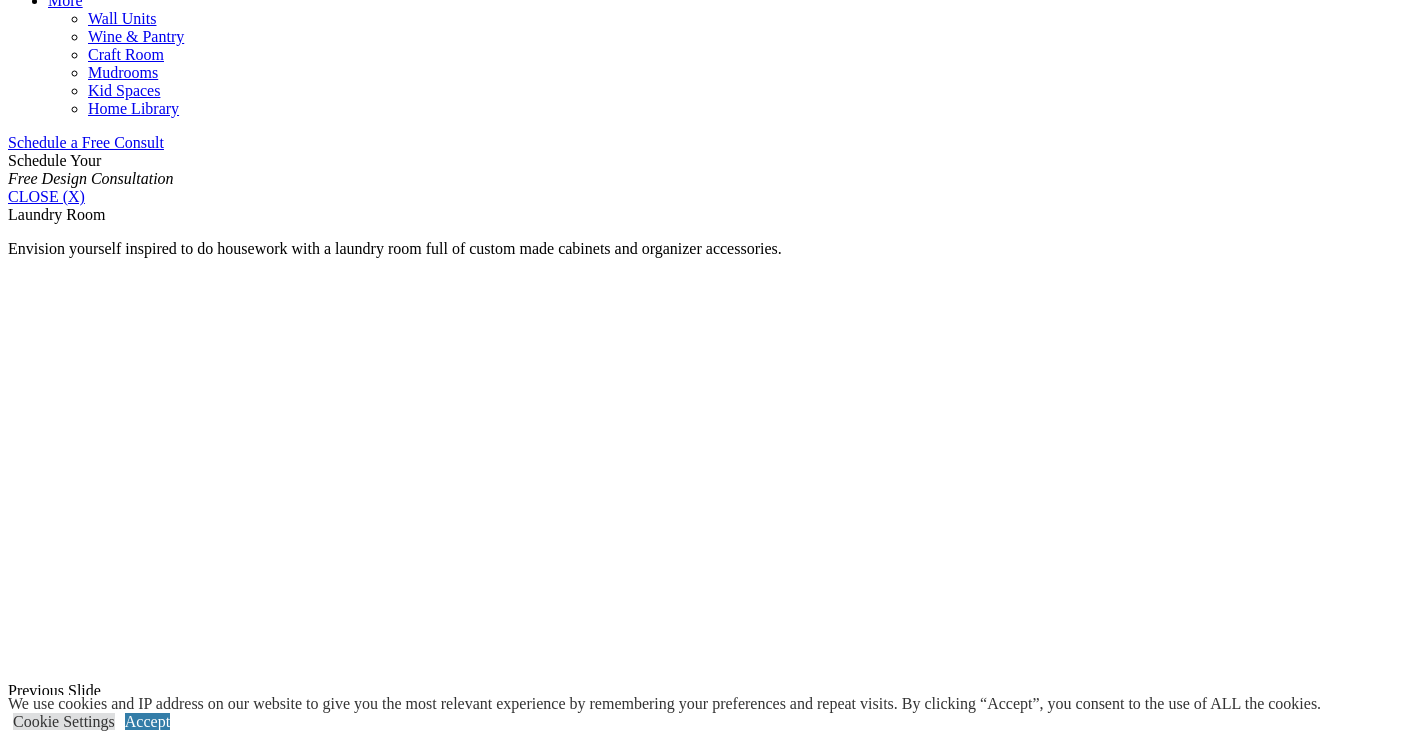click at bounding box center (163, 1621) 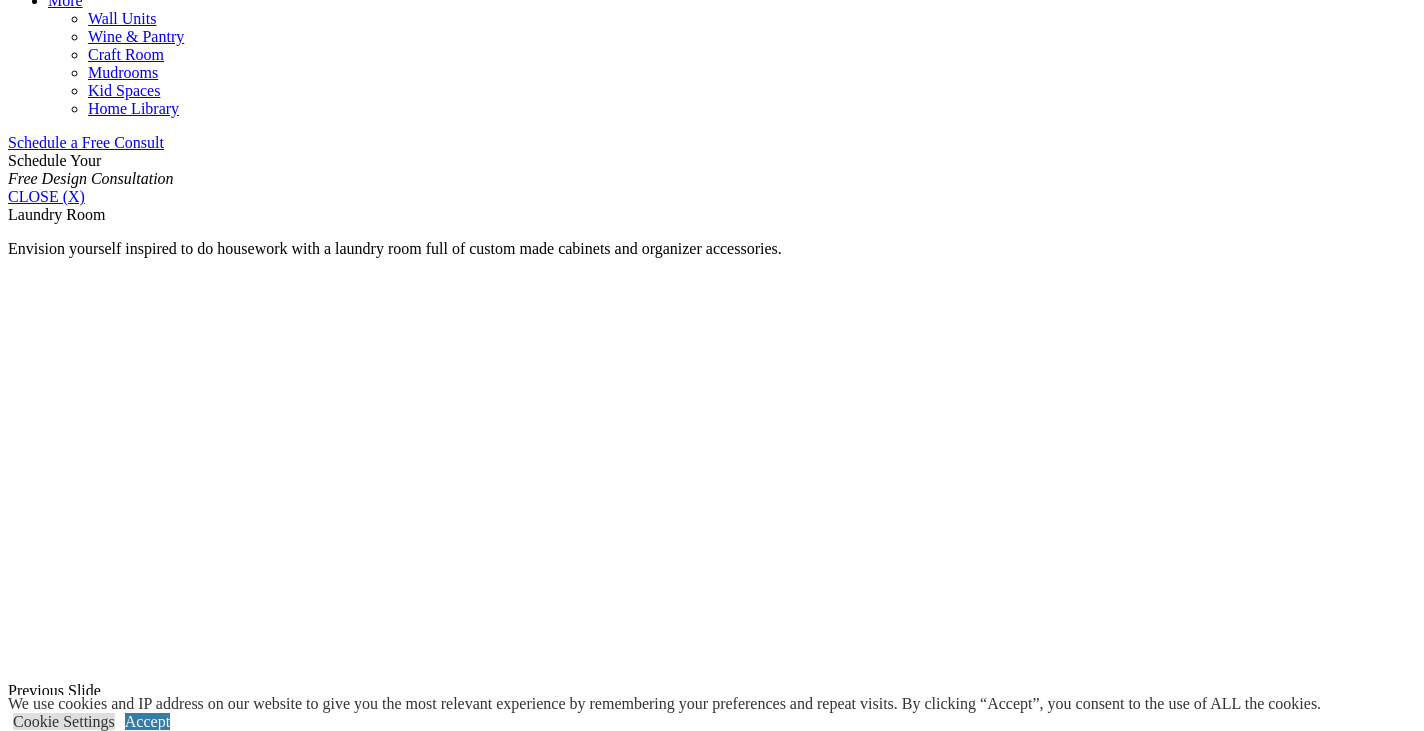 click at bounding box center (8, 36814) 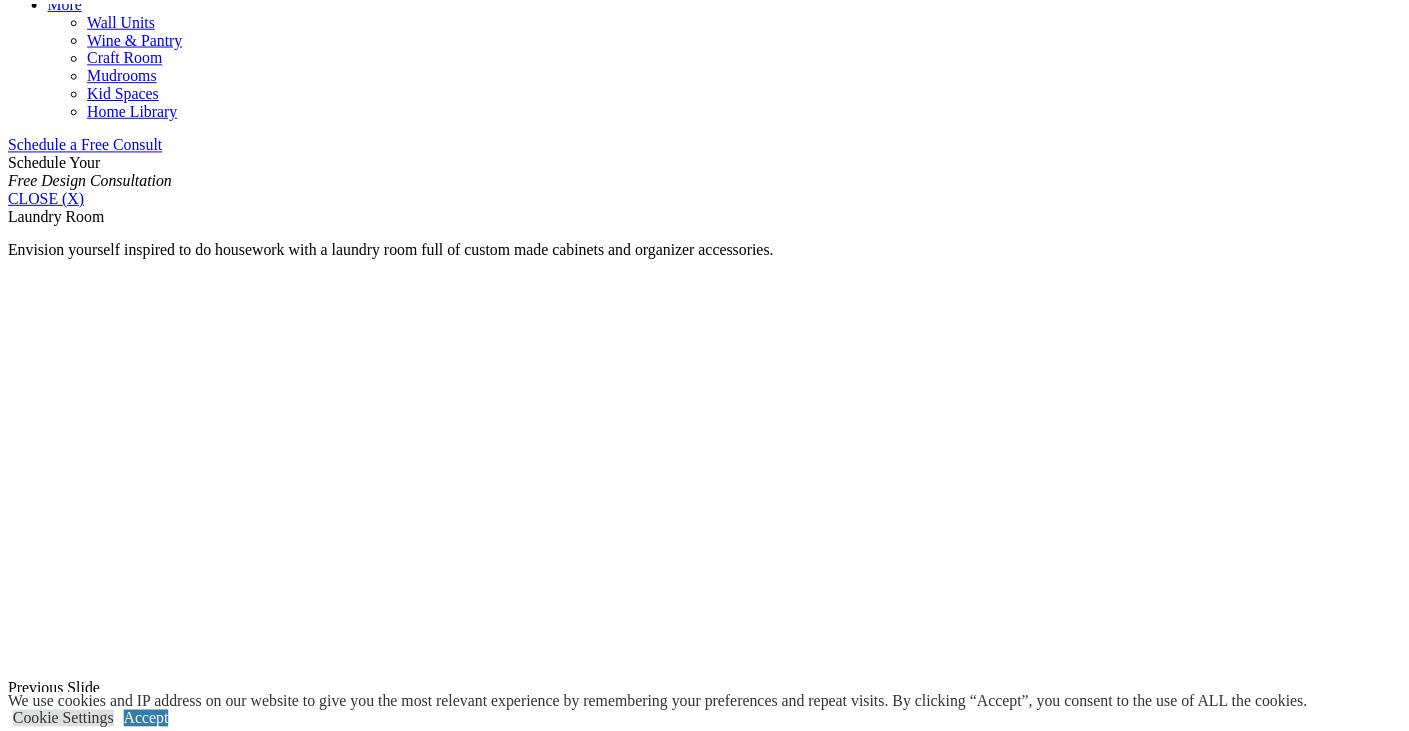 scroll, scrollTop: 1846, scrollLeft: 0, axis: vertical 